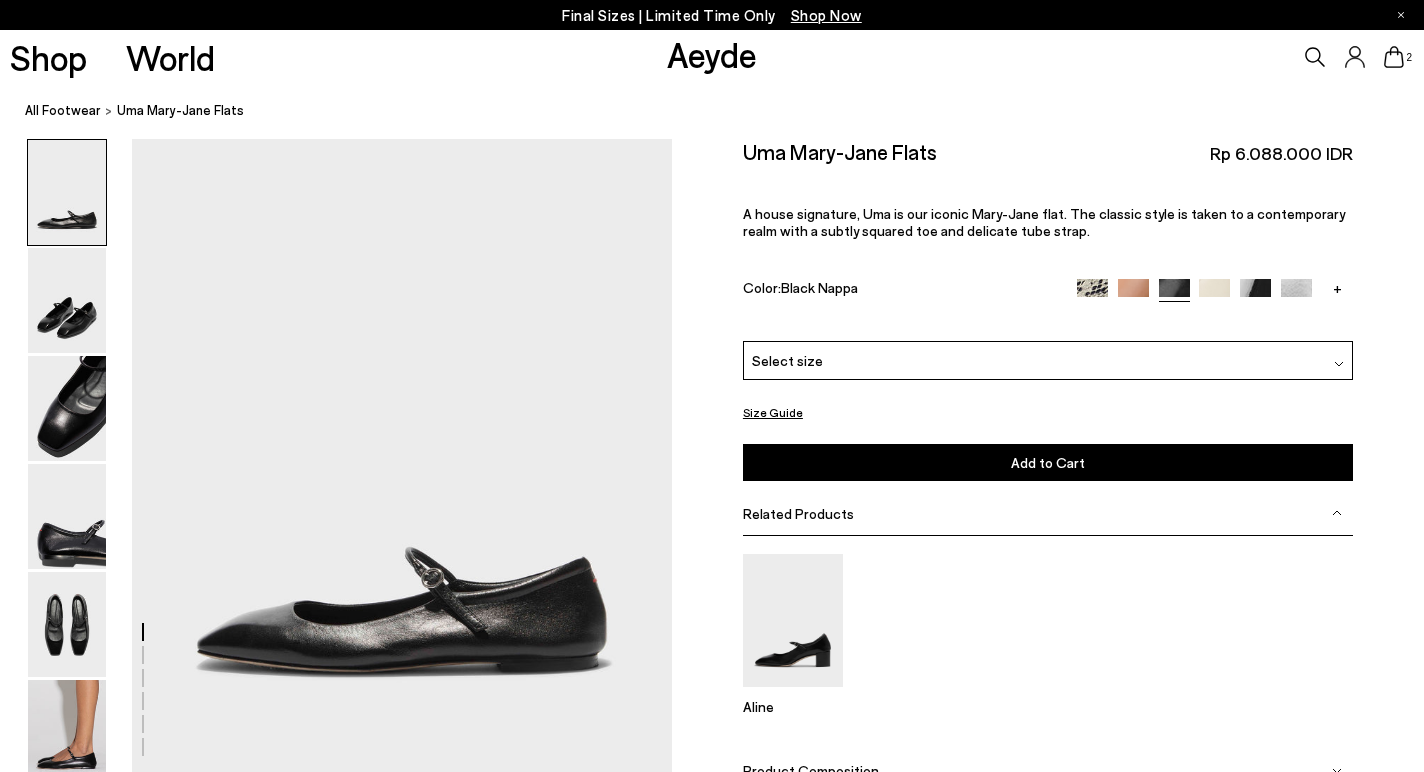 scroll, scrollTop: 0, scrollLeft: 0, axis: both 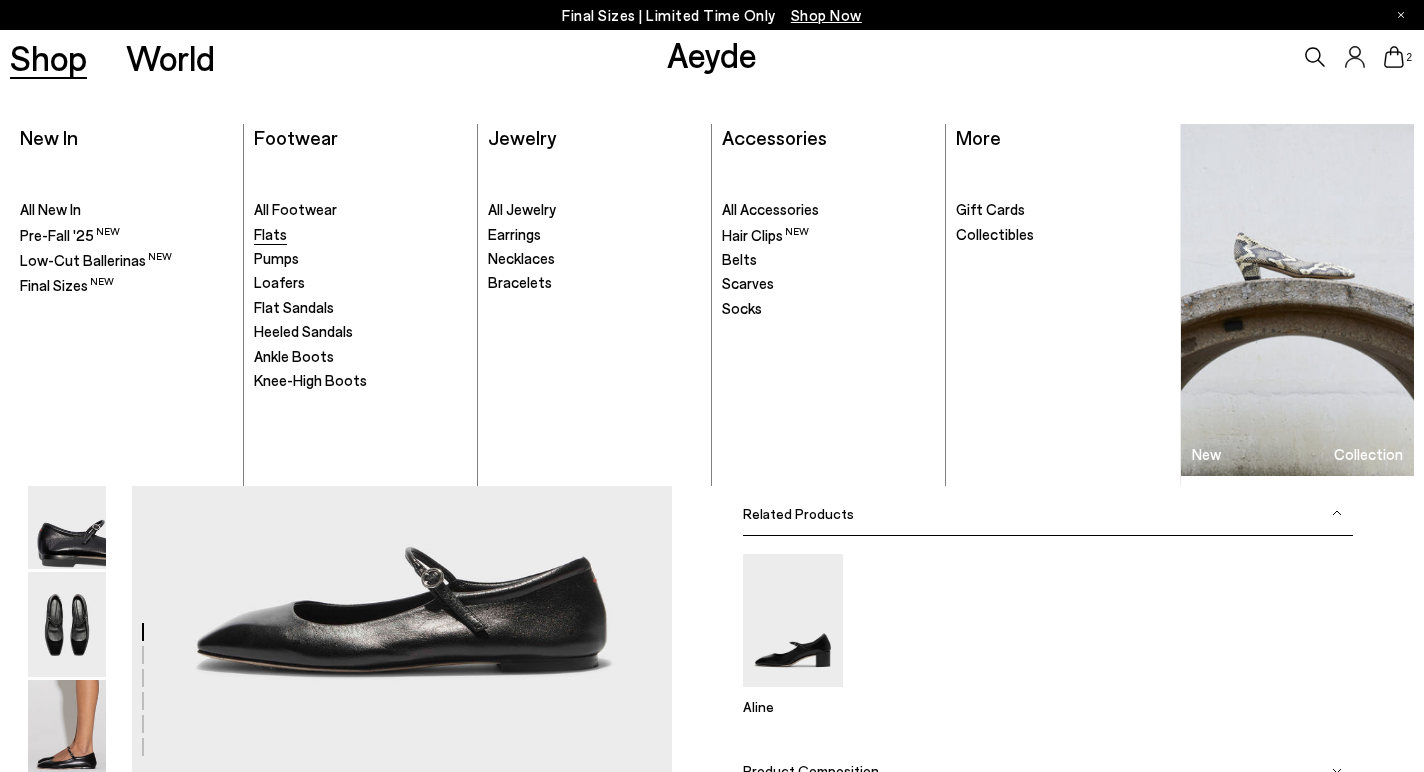 click on "Flats" at bounding box center [270, 234] 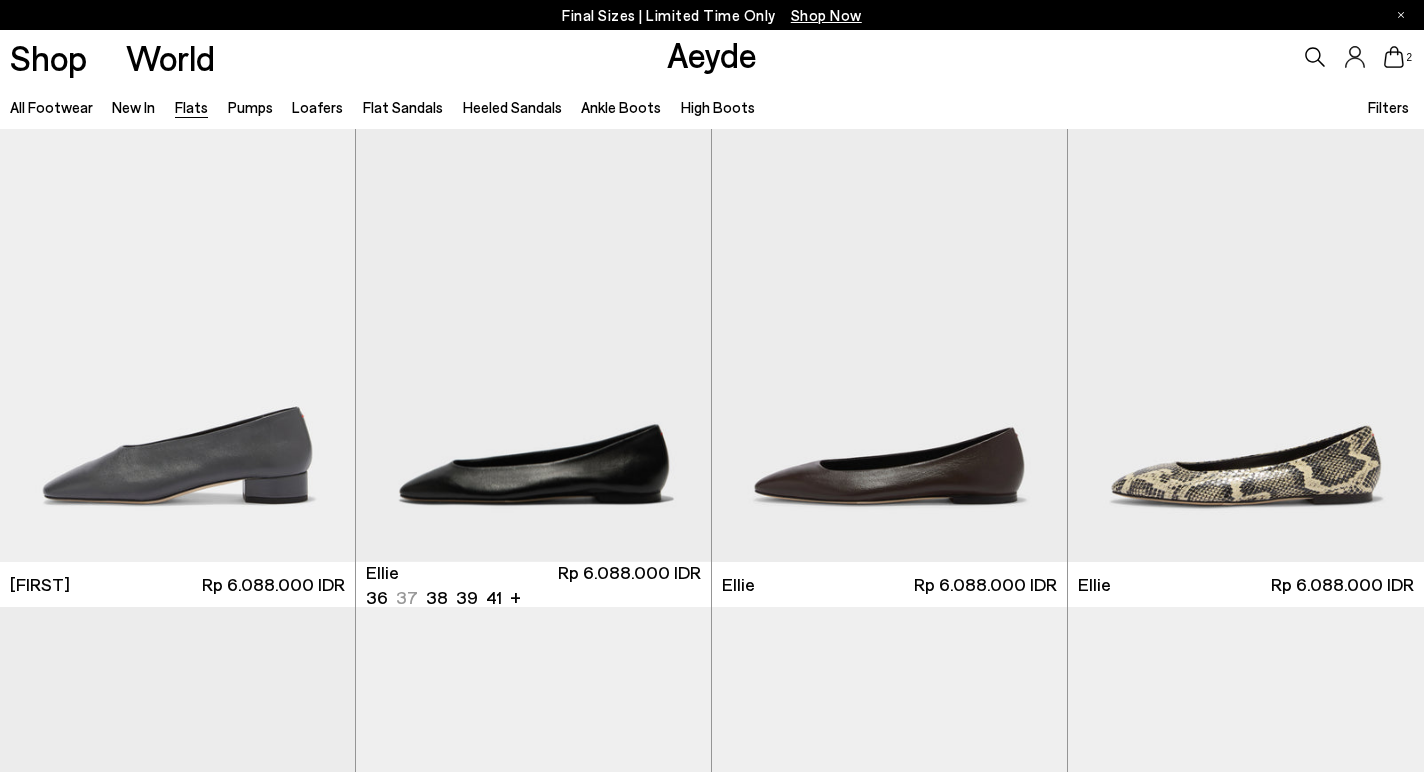 scroll, scrollTop: 510, scrollLeft: 0, axis: vertical 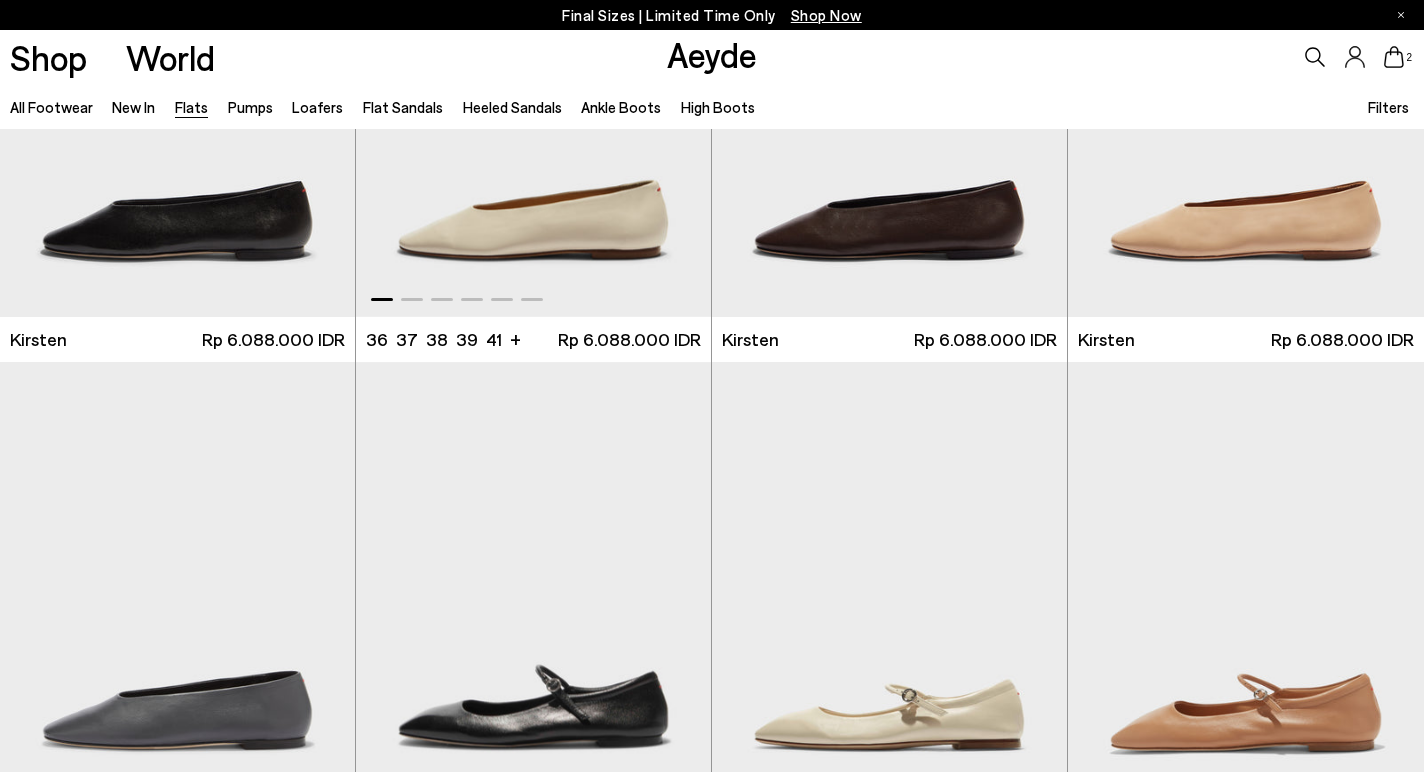 click at bounding box center (533, 93) 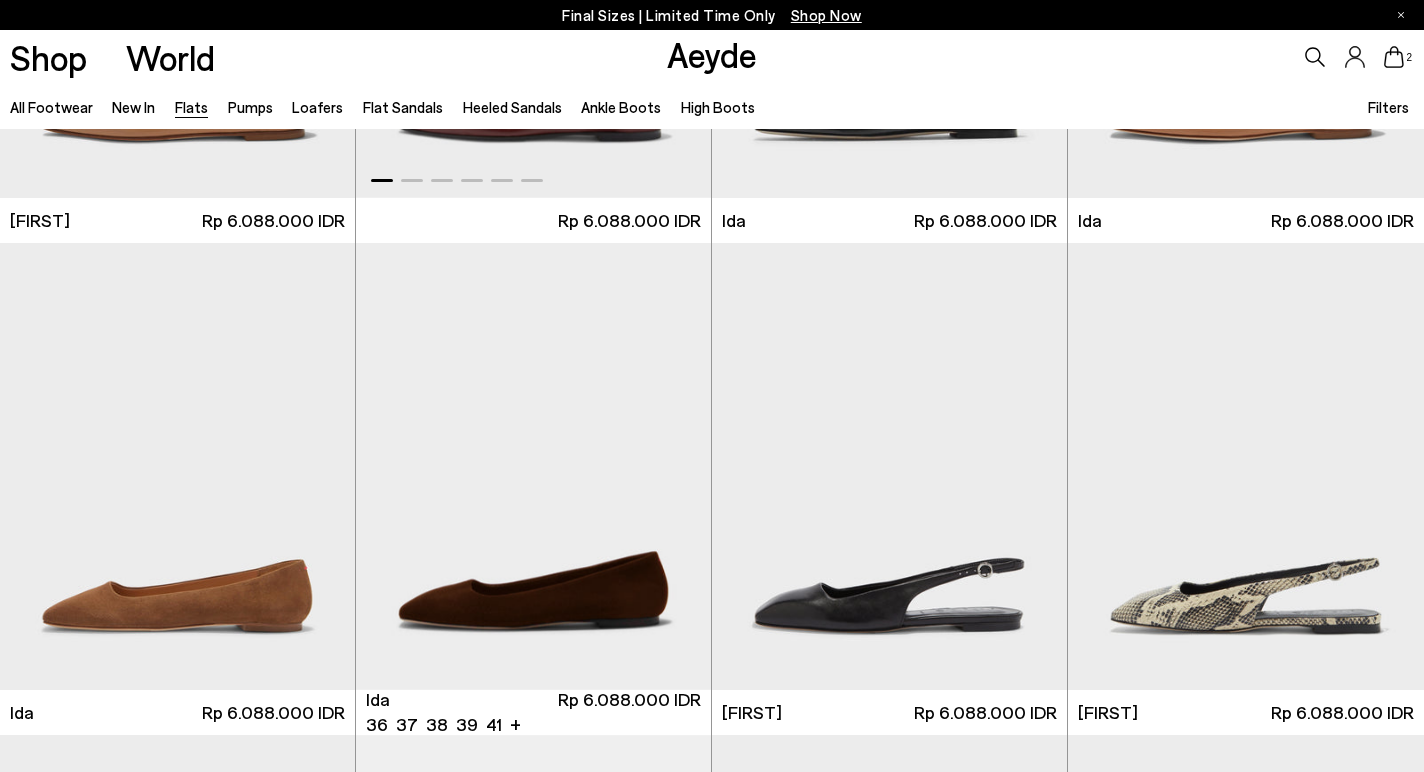 scroll, scrollTop: 6557, scrollLeft: 0, axis: vertical 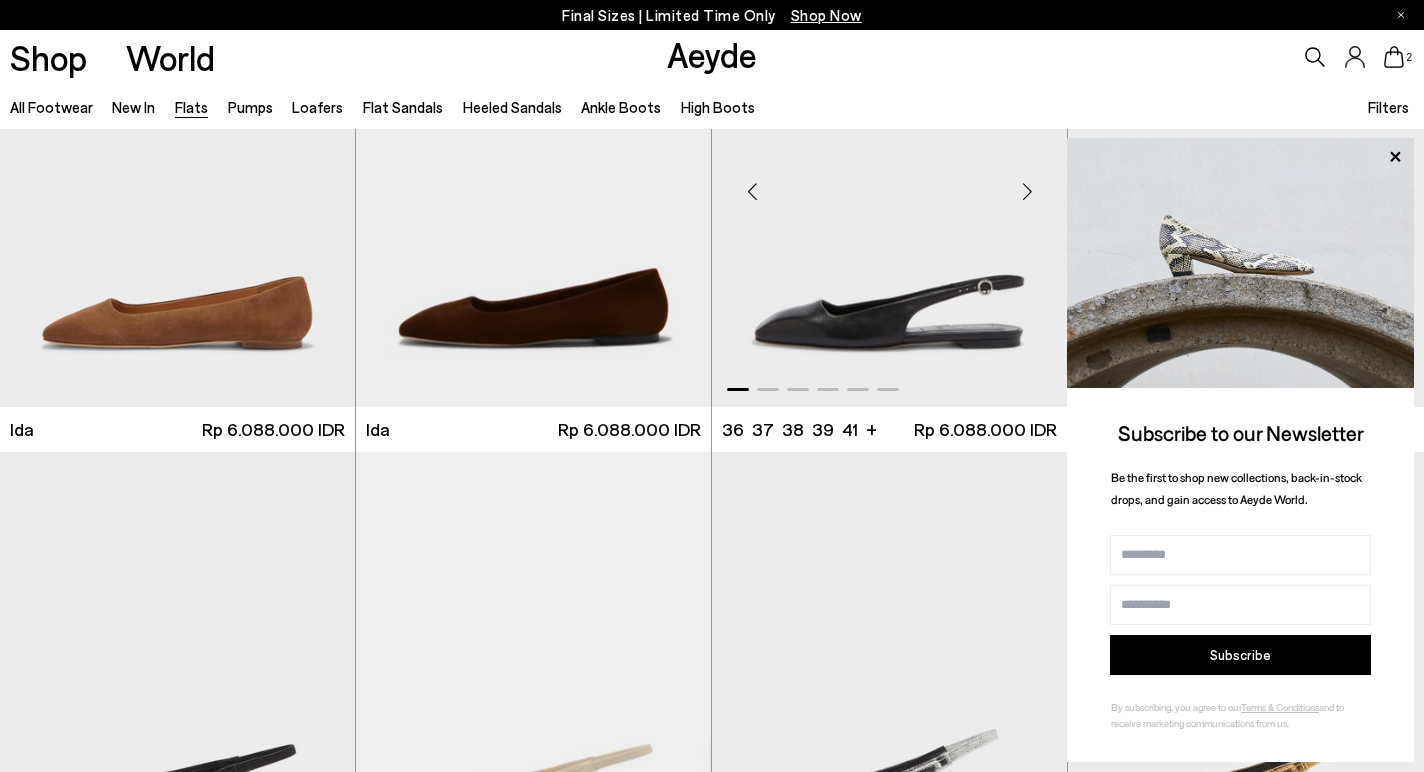 click at bounding box center (889, 183) 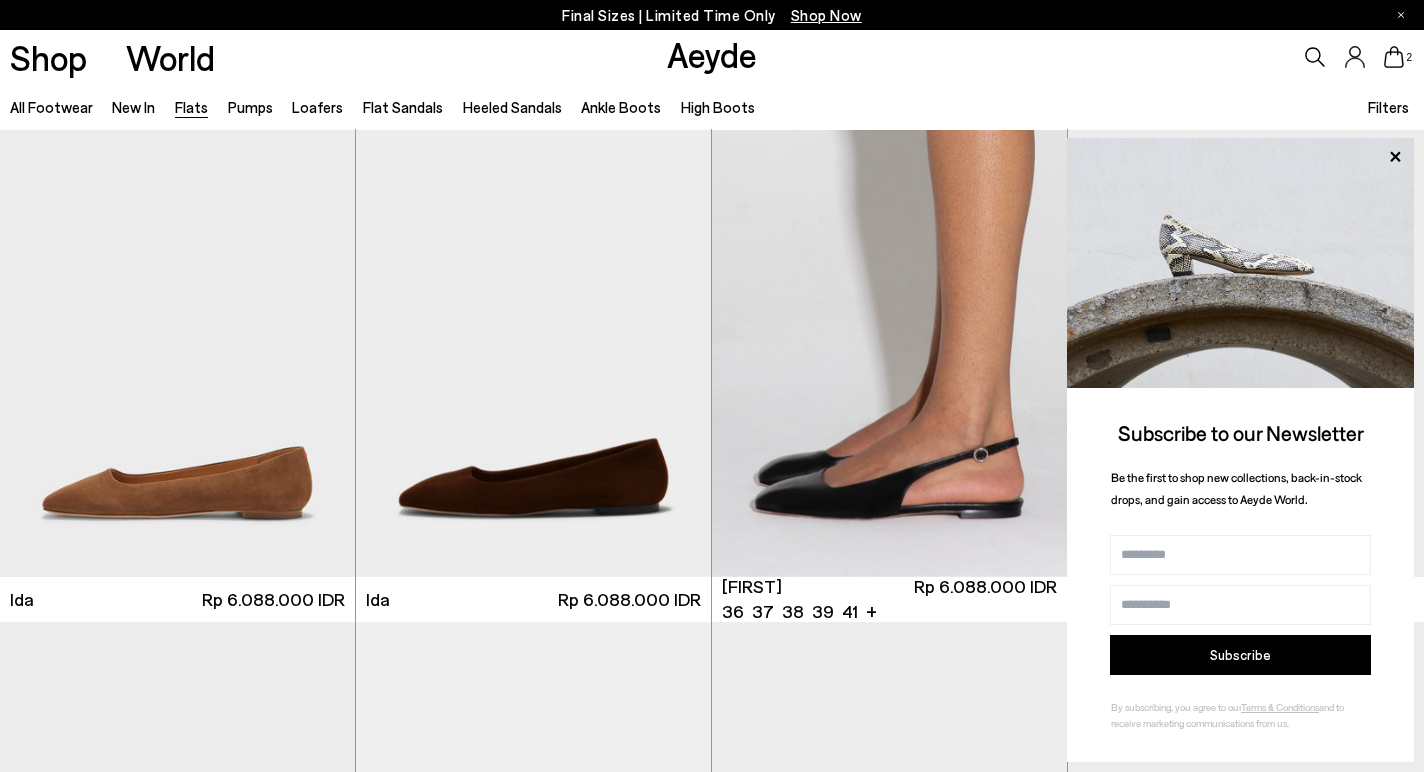 scroll, scrollTop: 6137, scrollLeft: 0, axis: vertical 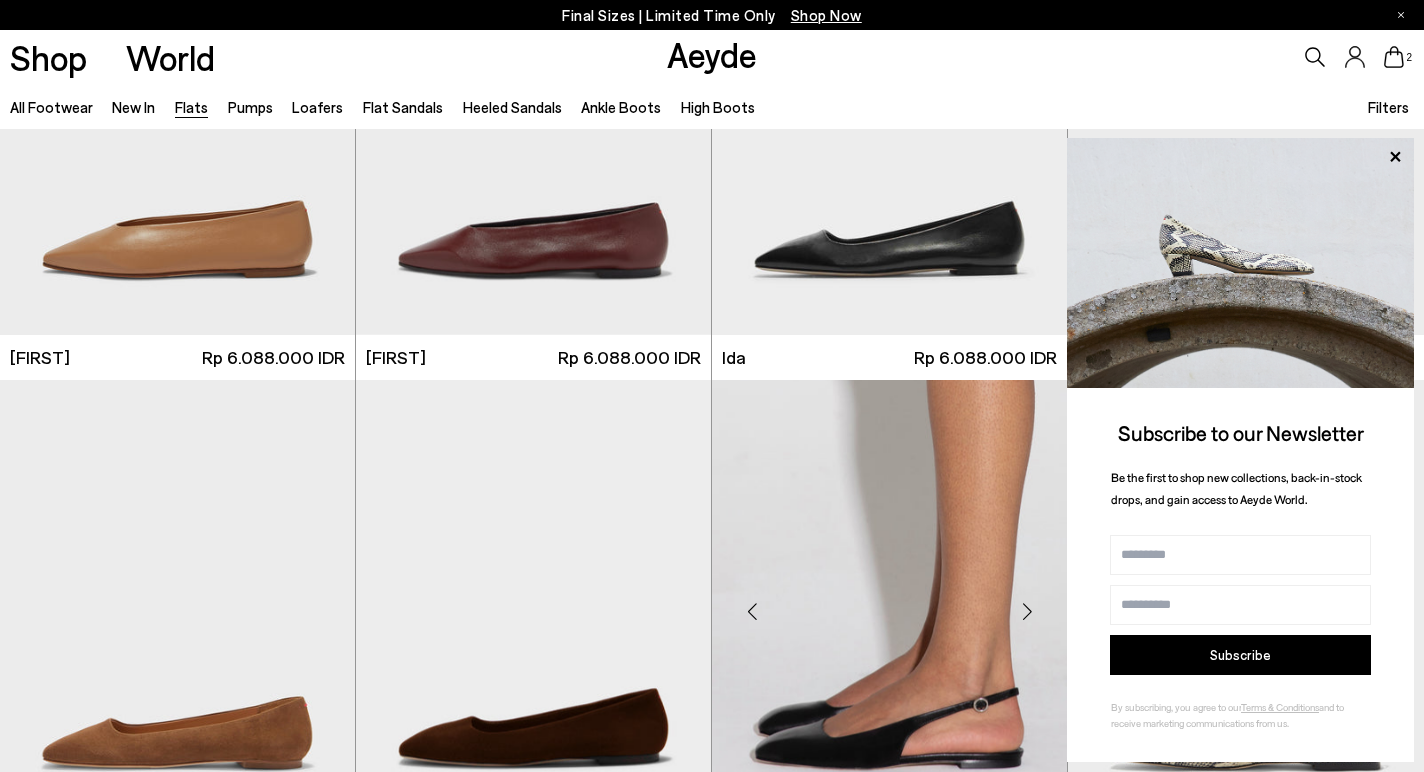 click at bounding box center (889, 603) 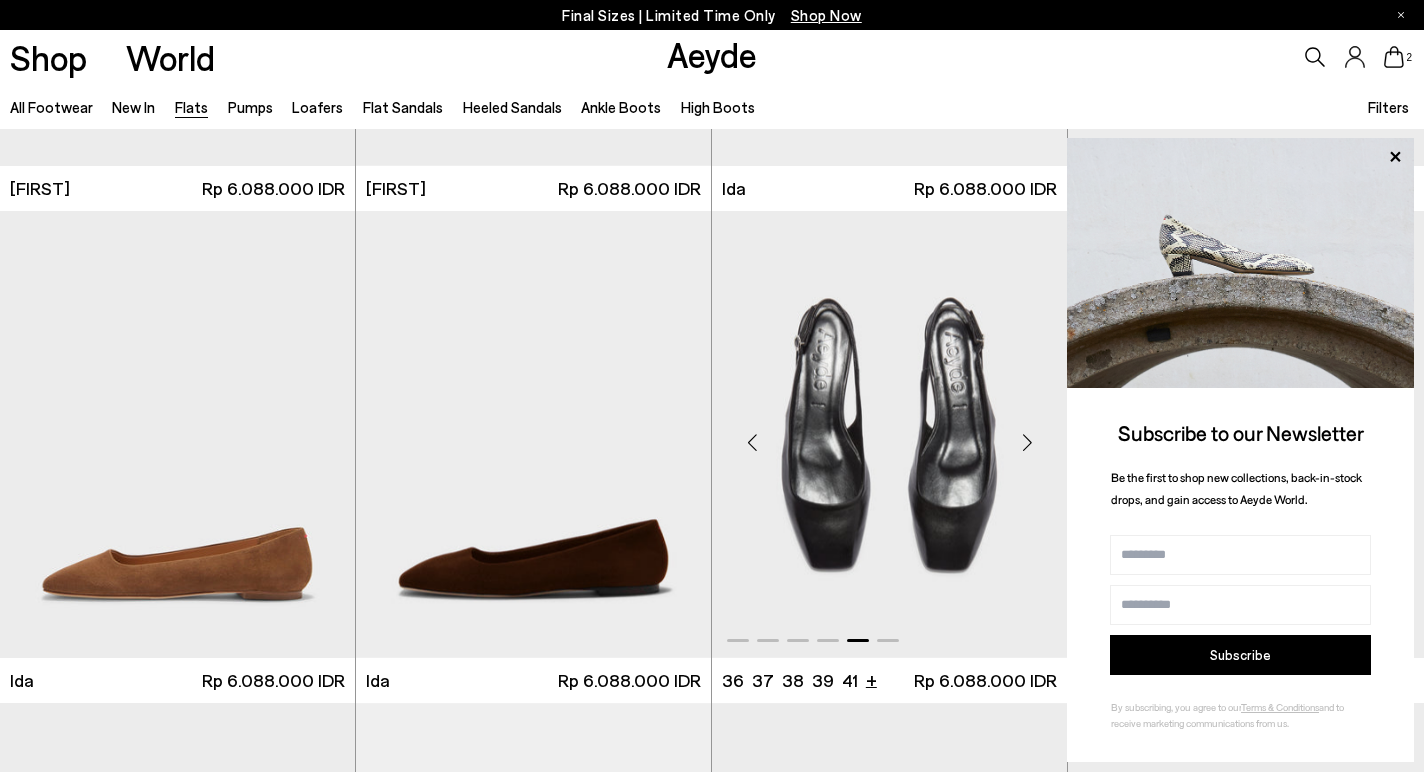 scroll, scrollTop: 6322, scrollLeft: 0, axis: vertical 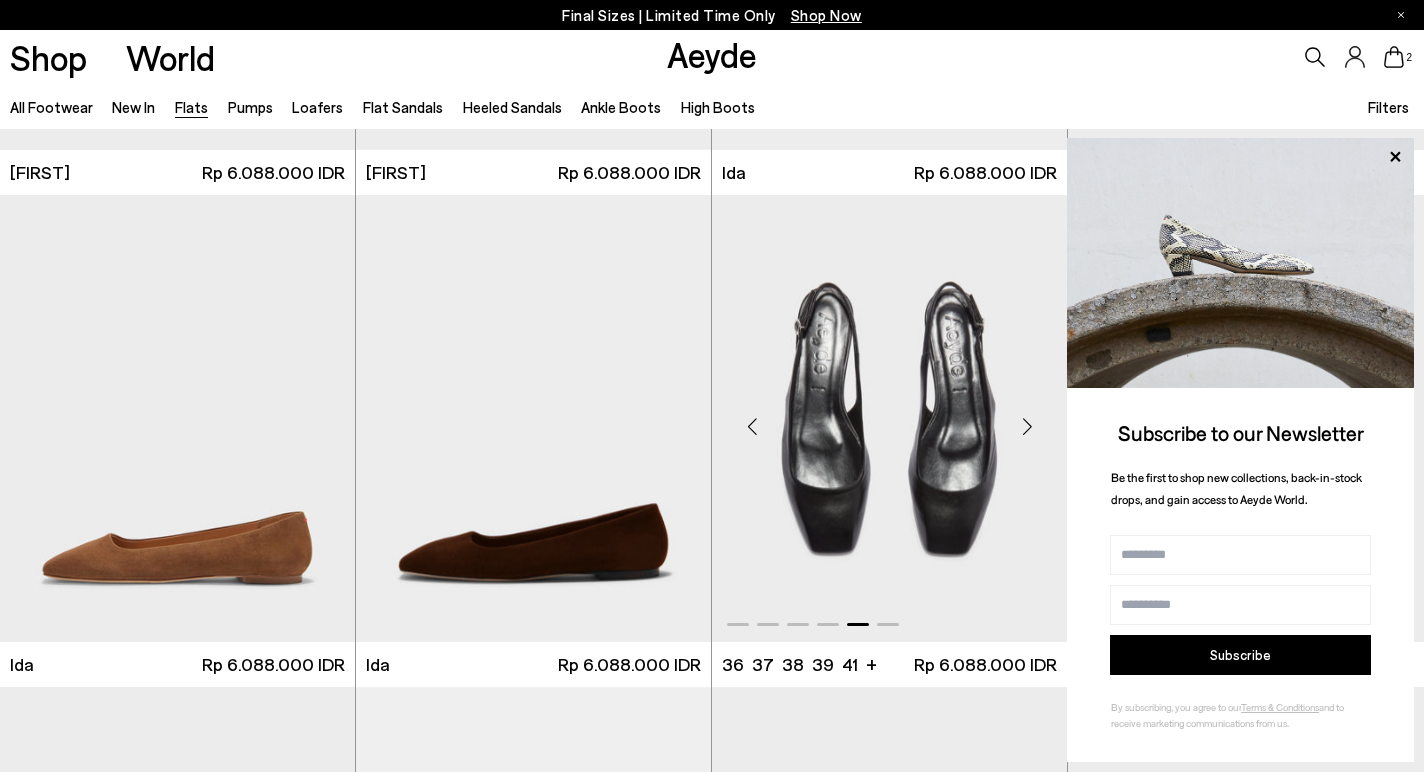 click at bounding box center [888, 624] 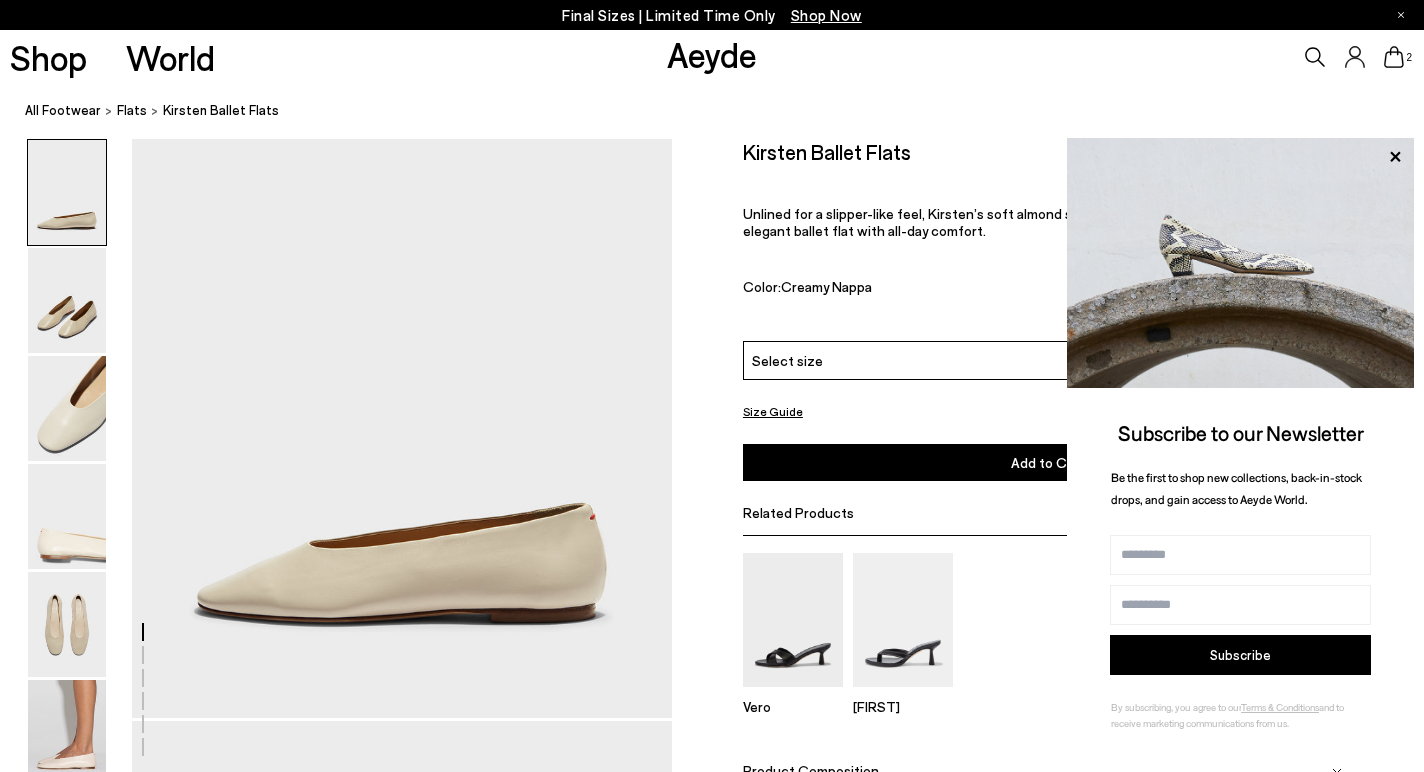 scroll, scrollTop: 0, scrollLeft: 0, axis: both 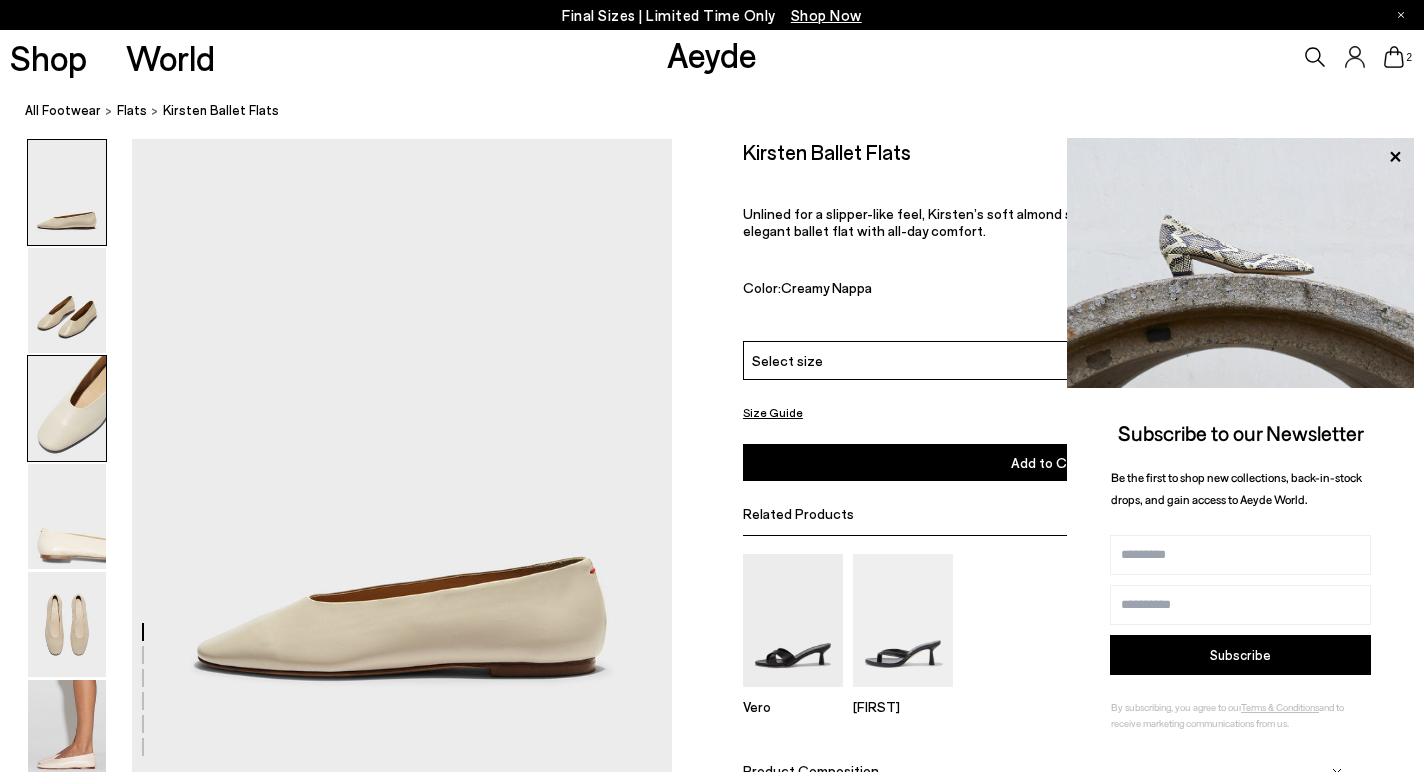 click at bounding box center (67, 408) 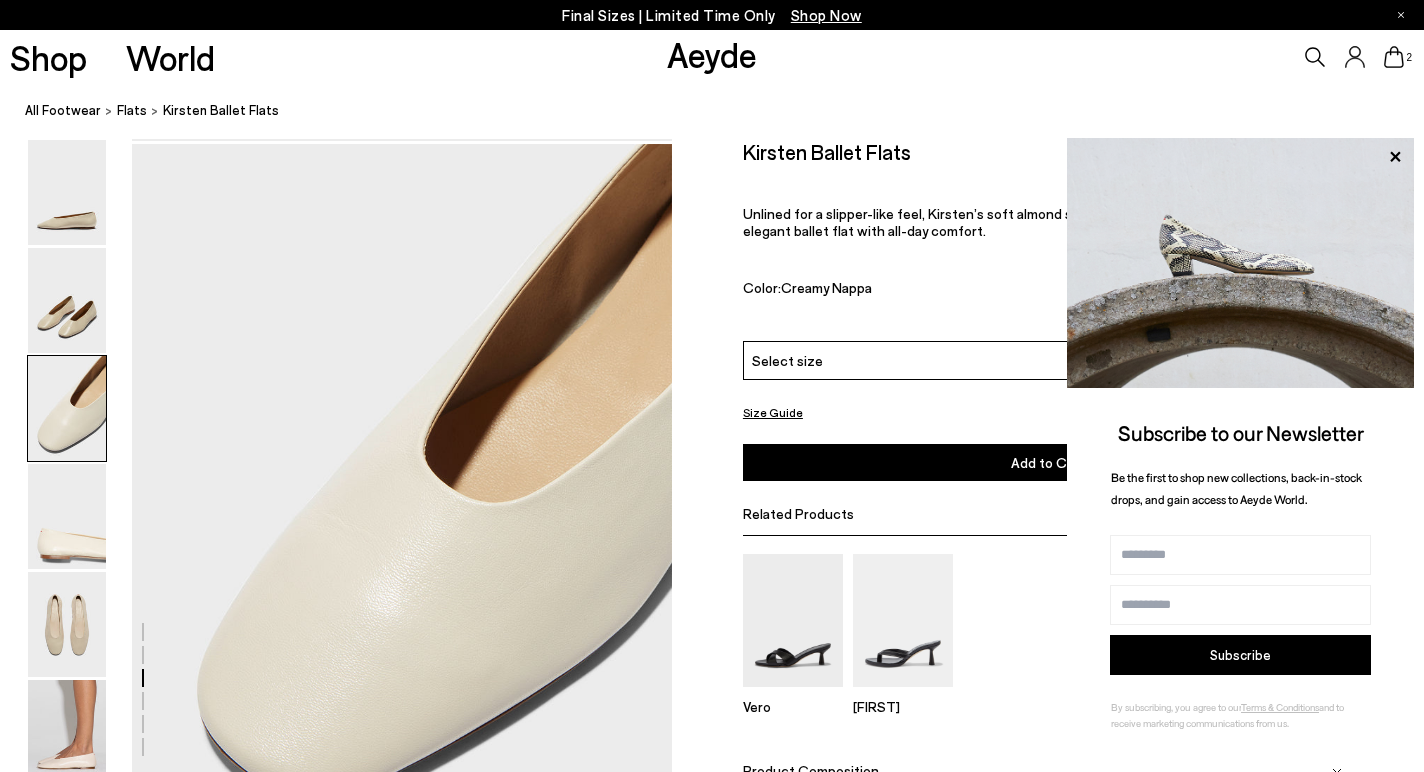 scroll, scrollTop: 1360, scrollLeft: 0, axis: vertical 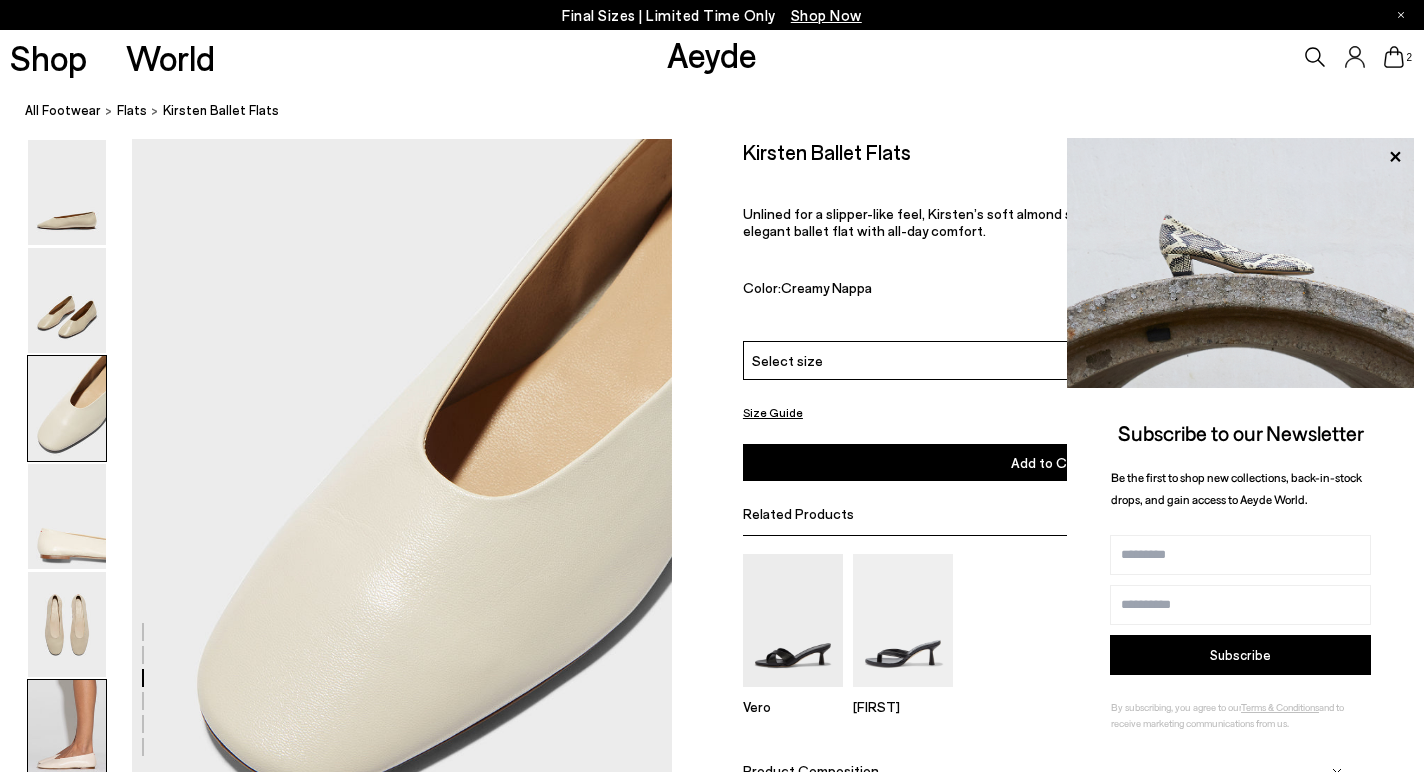 click at bounding box center (67, 732) 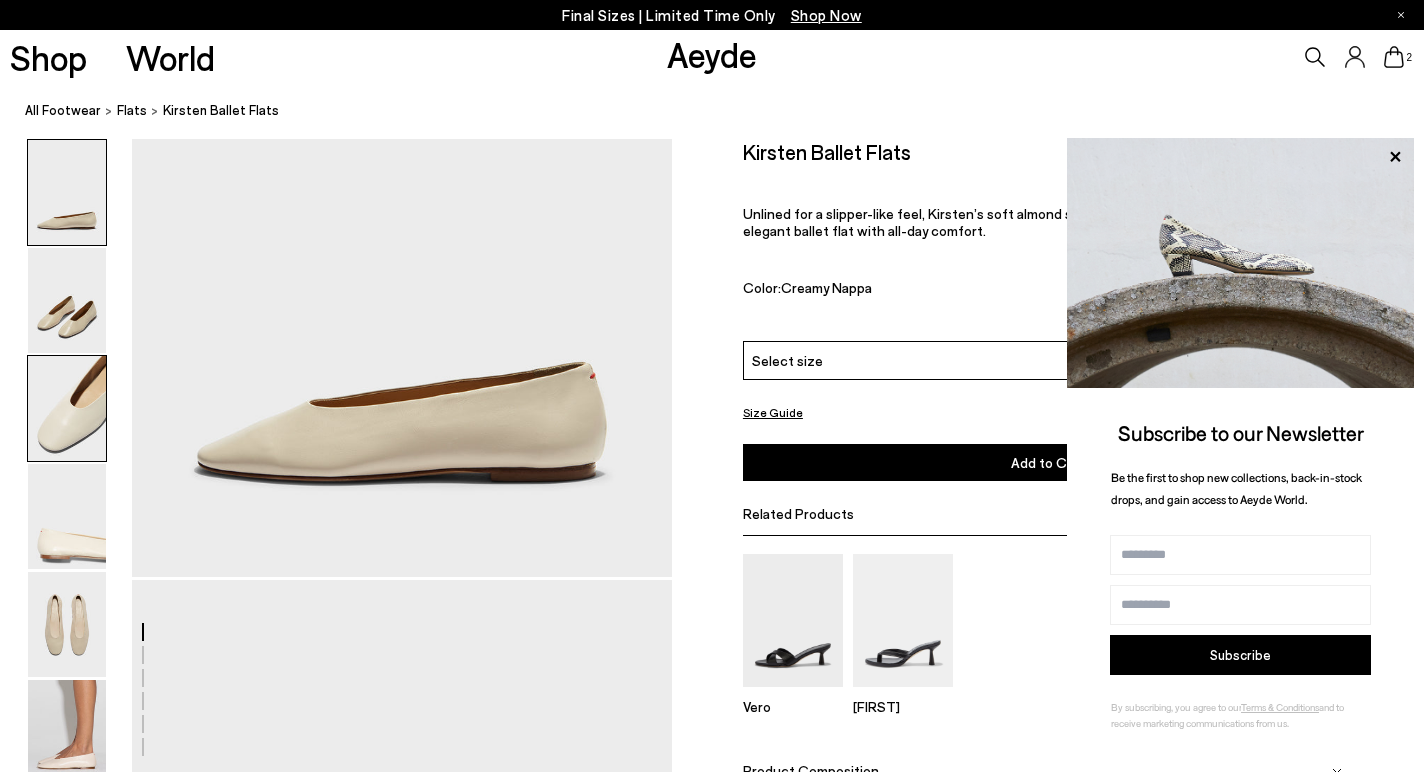 scroll, scrollTop: 0, scrollLeft: 0, axis: both 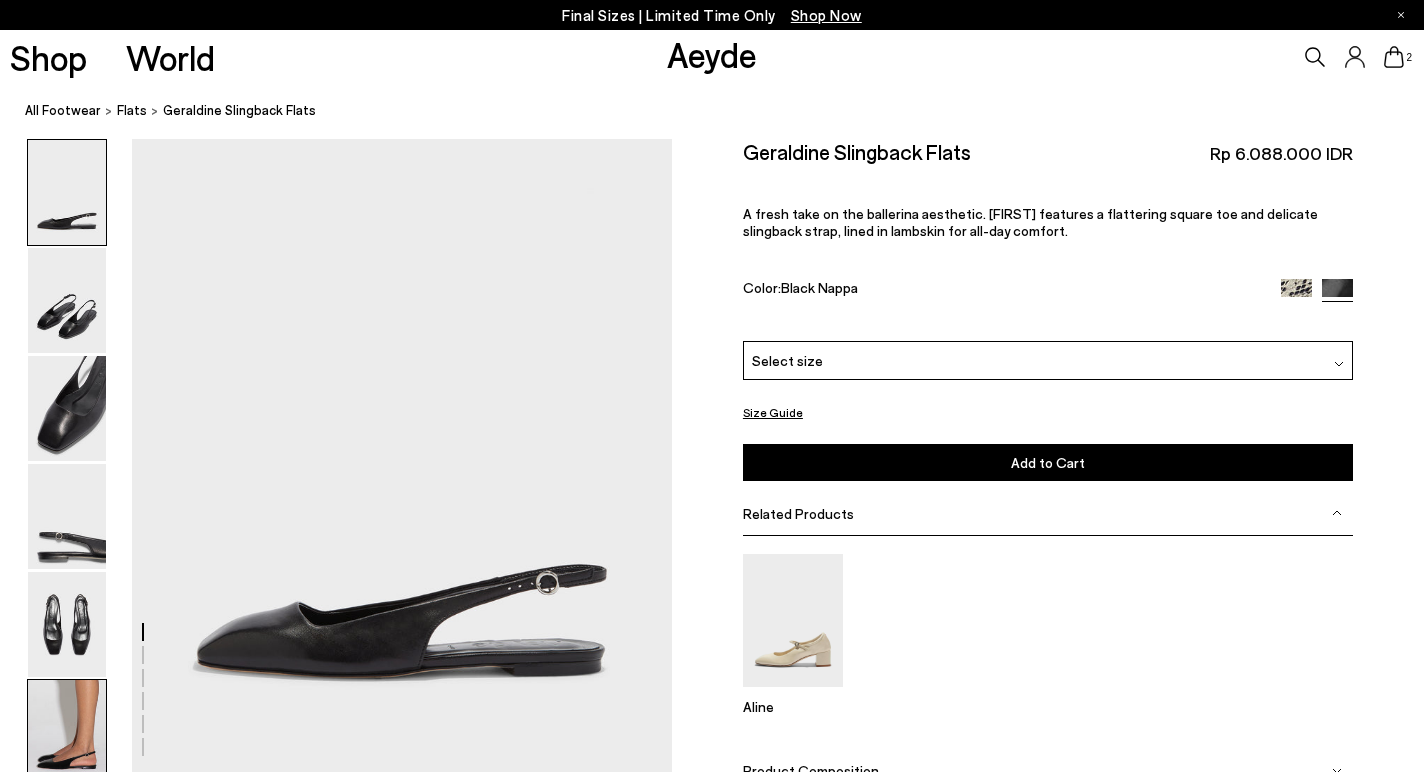 click at bounding box center (67, 732) 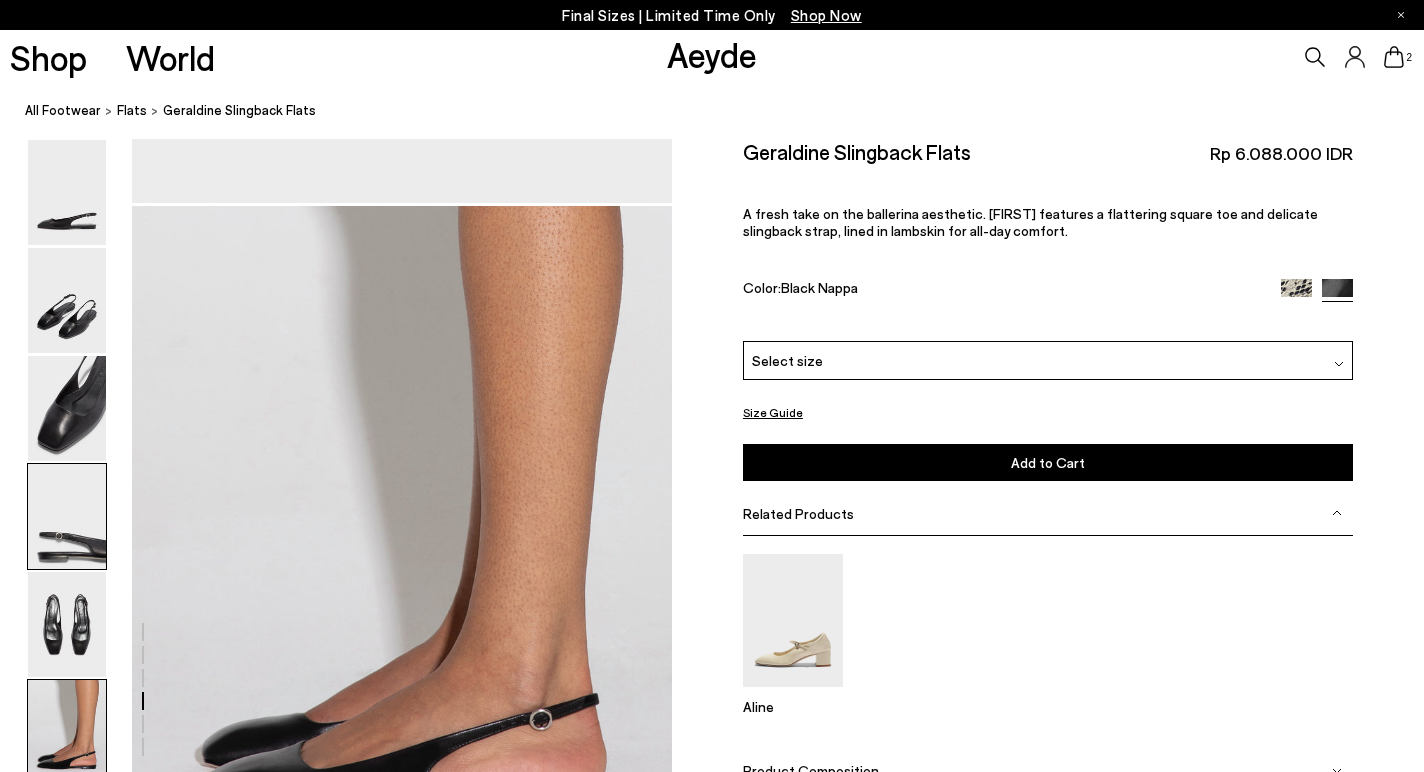 scroll, scrollTop: 3665, scrollLeft: 0, axis: vertical 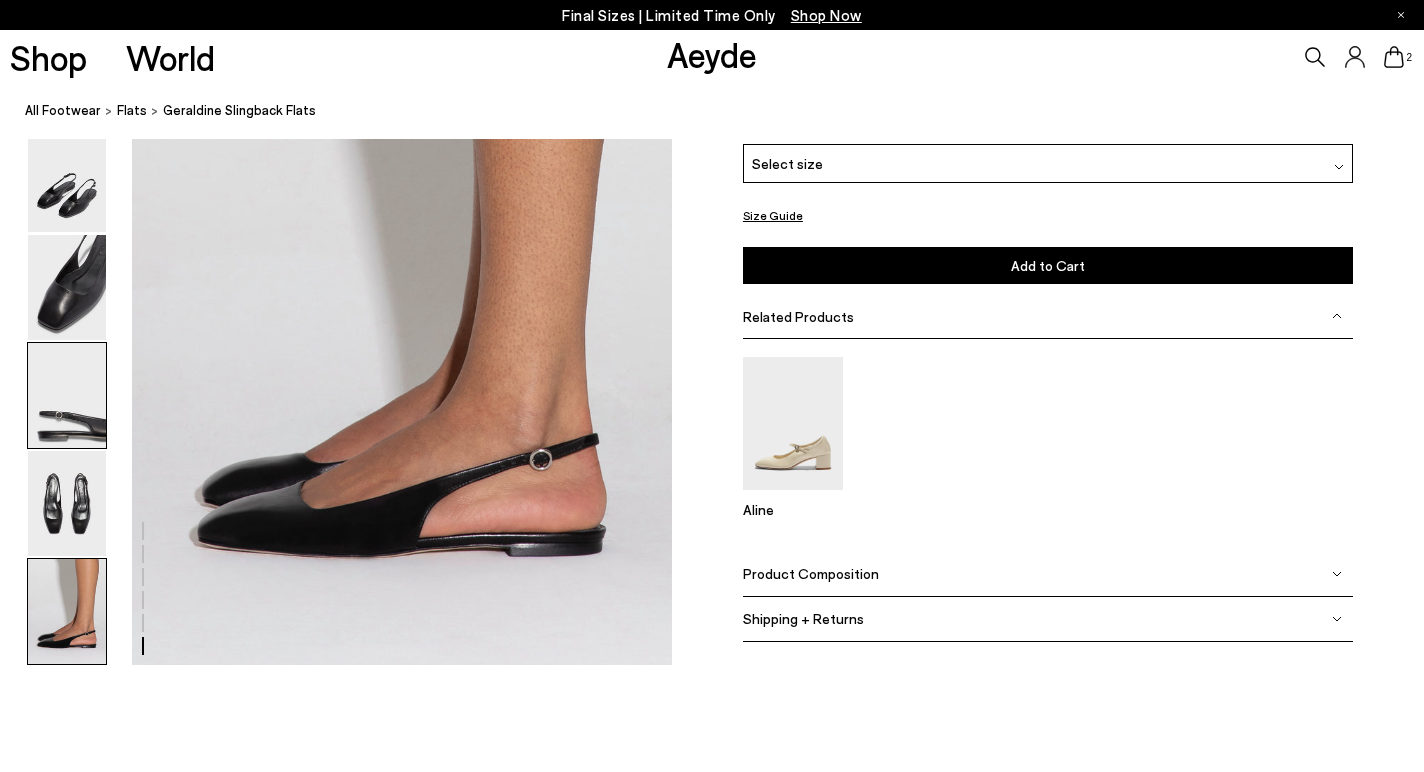 click at bounding box center (67, 395) 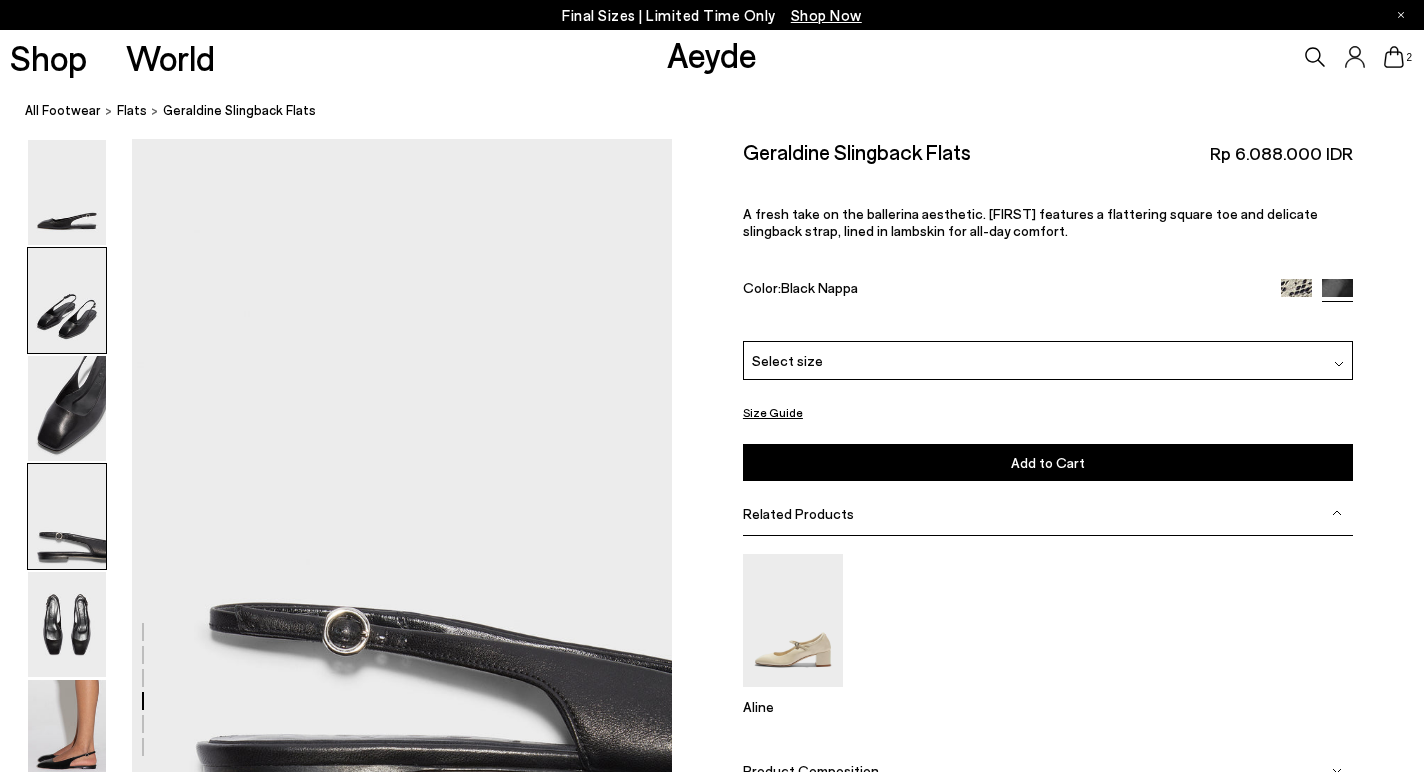 click at bounding box center [67, 300] 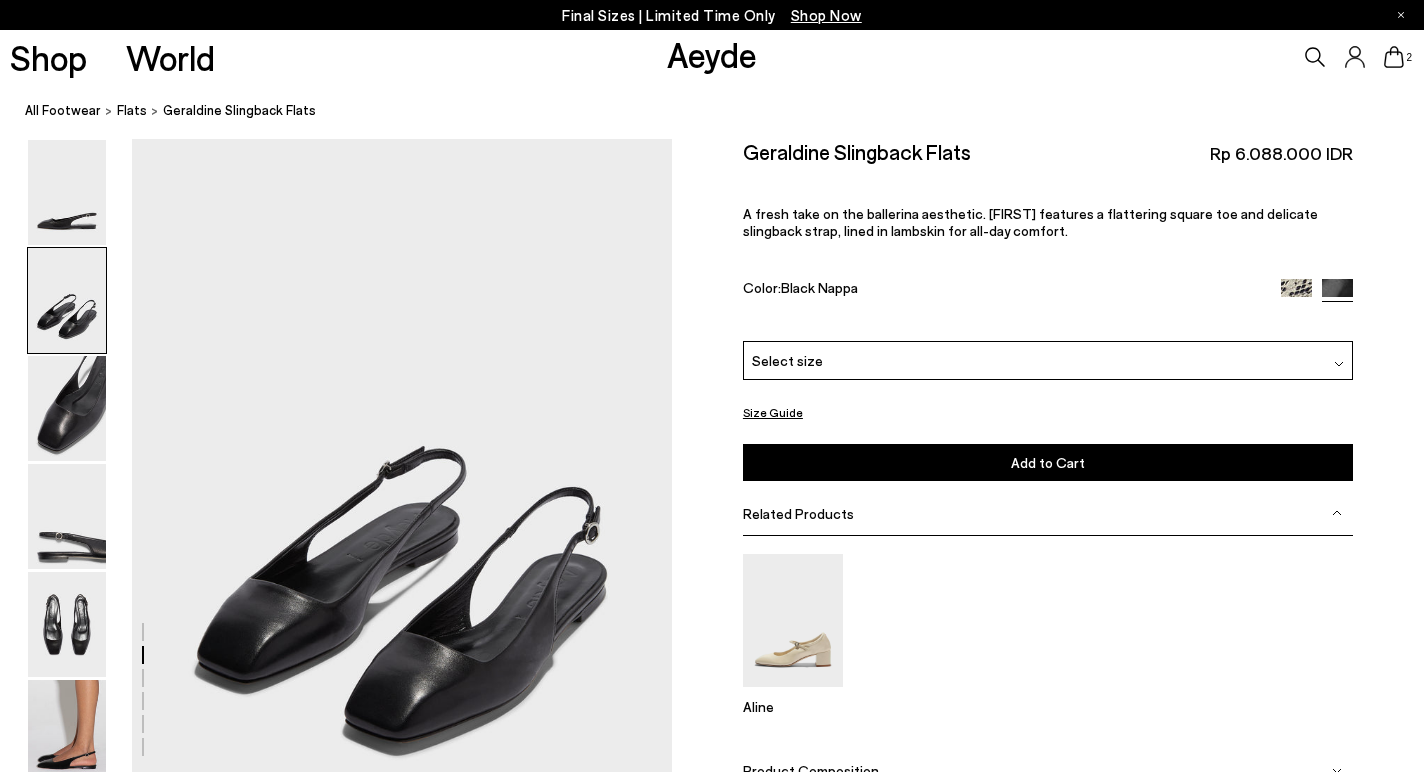 scroll, scrollTop: 638, scrollLeft: 0, axis: vertical 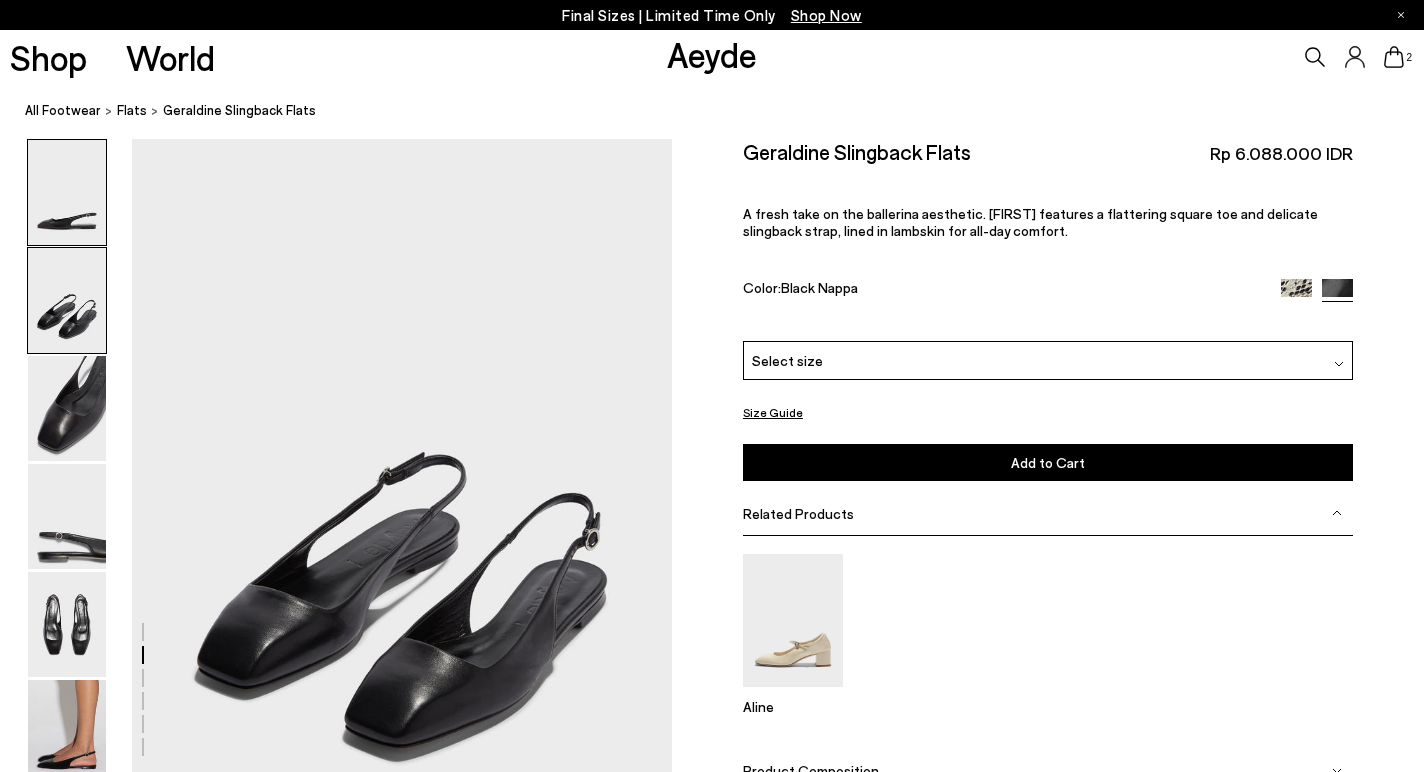click at bounding box center [67, 192] 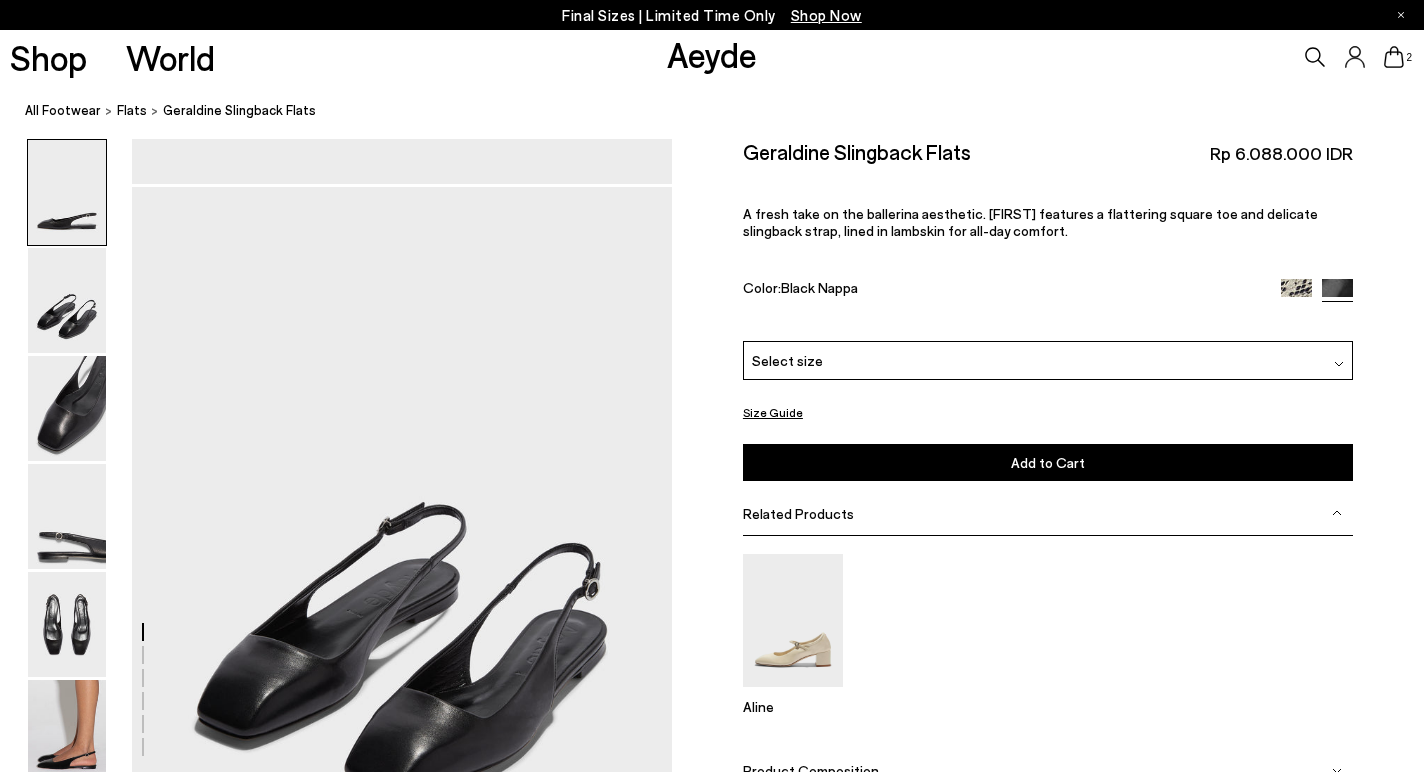 scroll, scrollTop: 434, scrollLeft: 0, axis: vertical 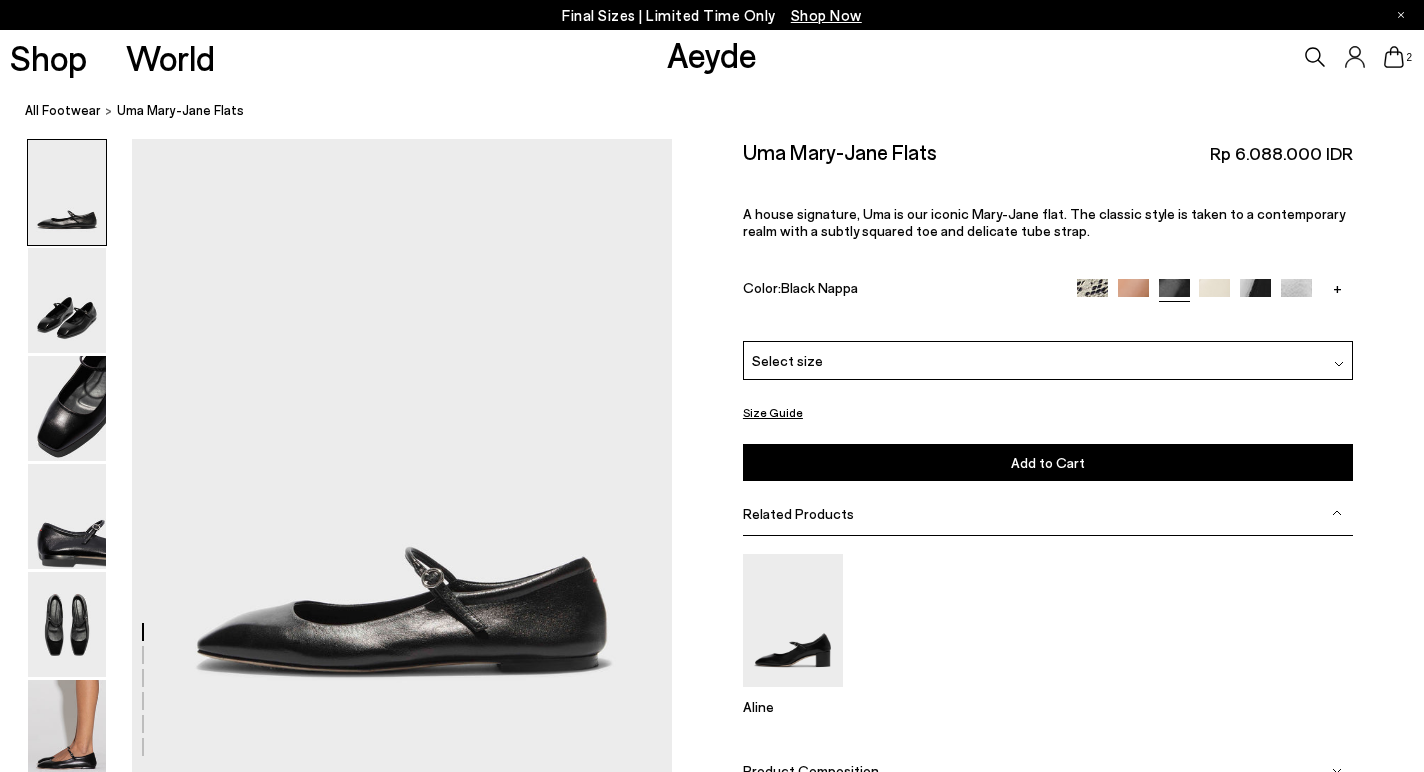 click 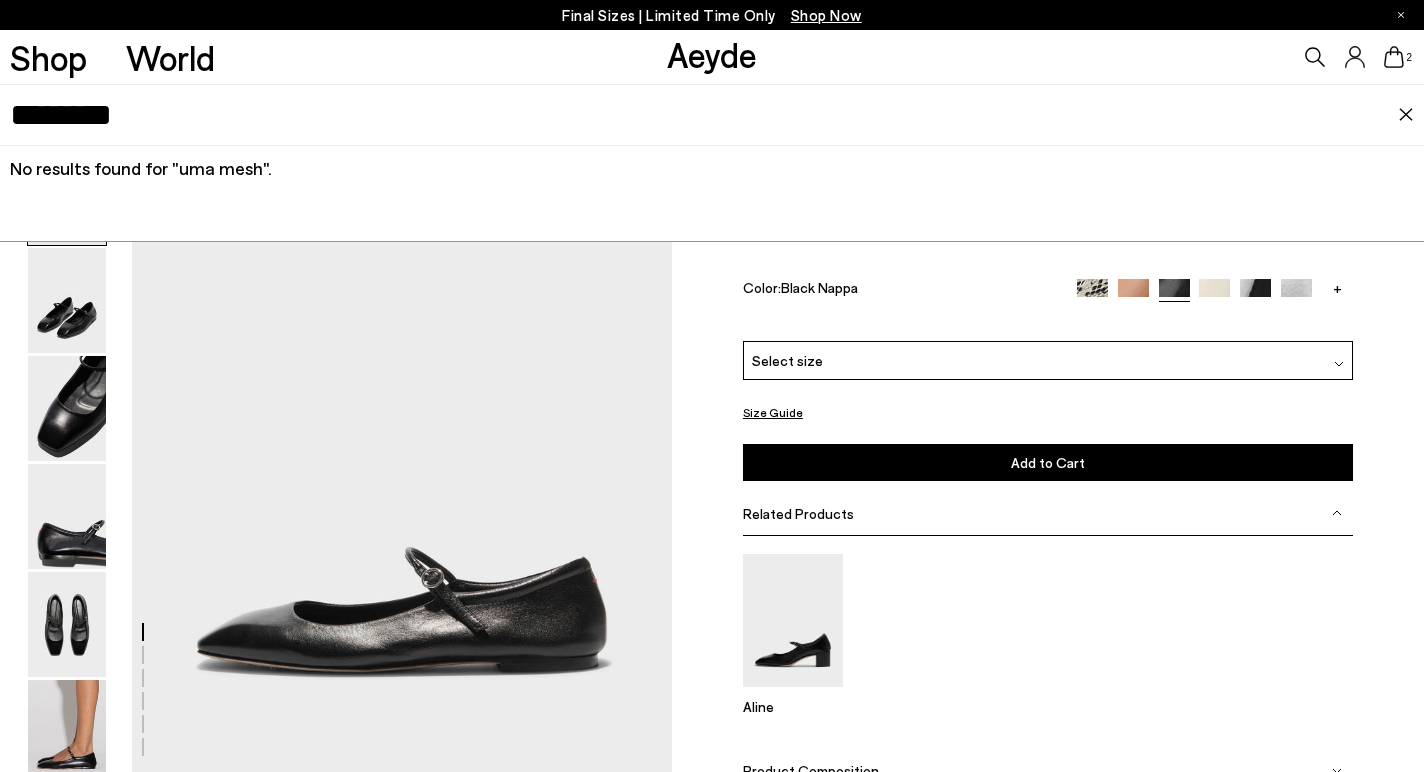 click on "********" at bounding box center (704, 115) 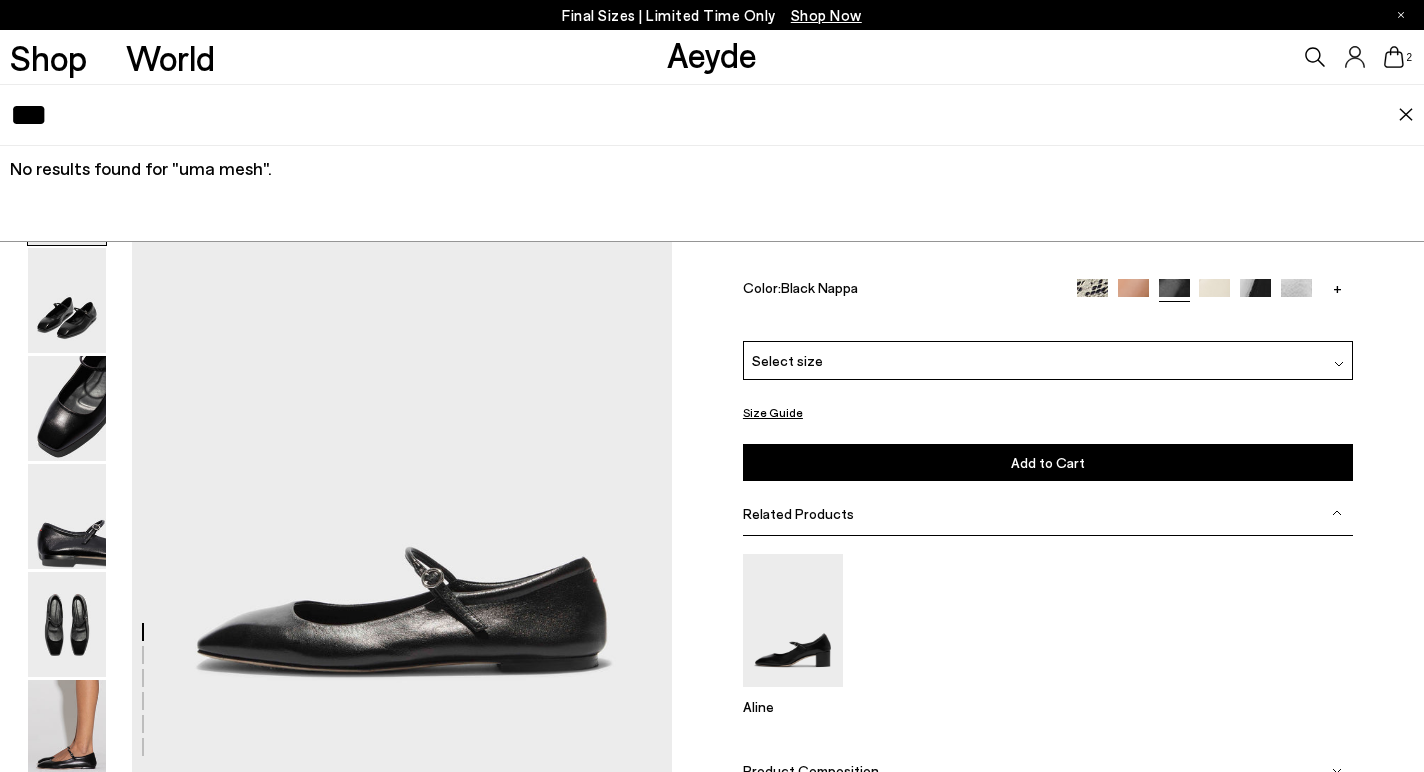 type on "***" 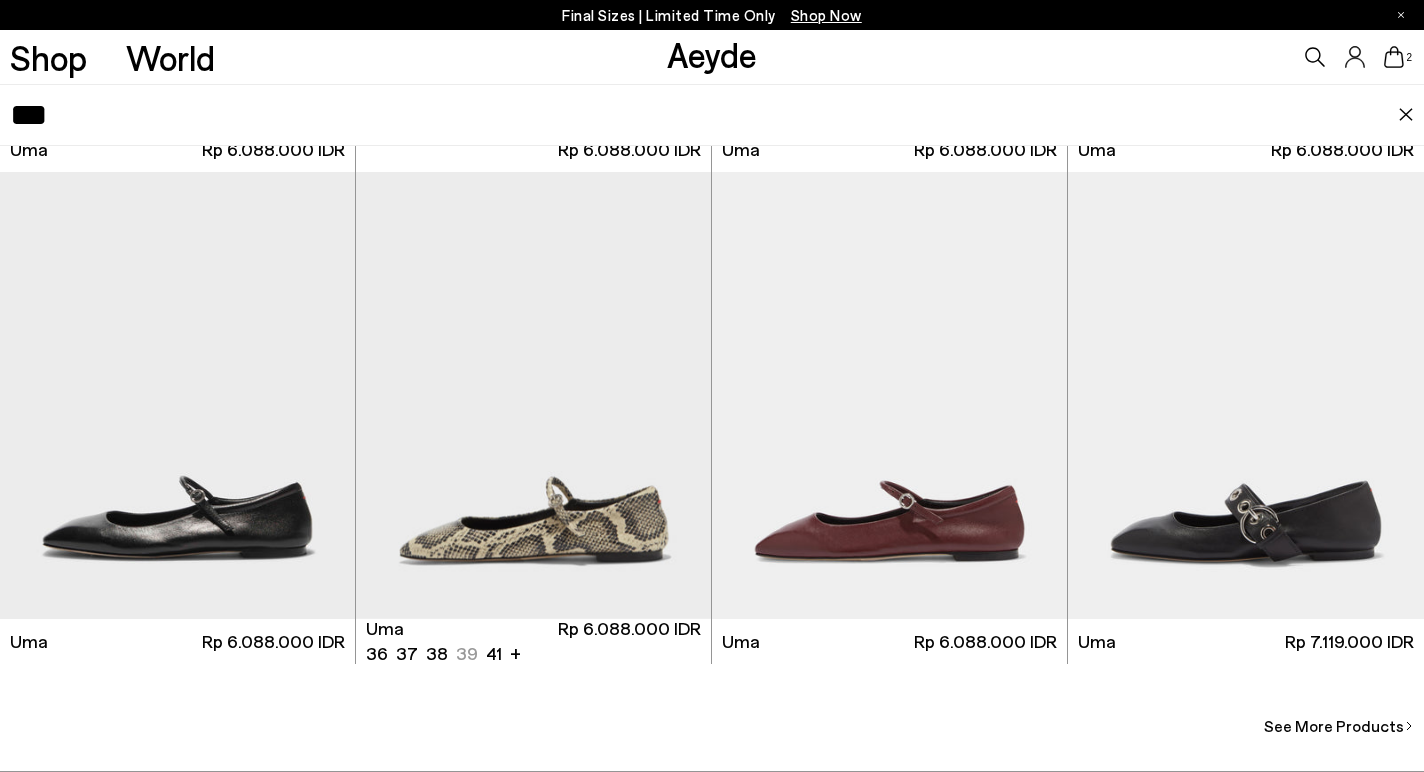 scroll, scrollTop: 548, scrollLeft: 0, axis: vertical 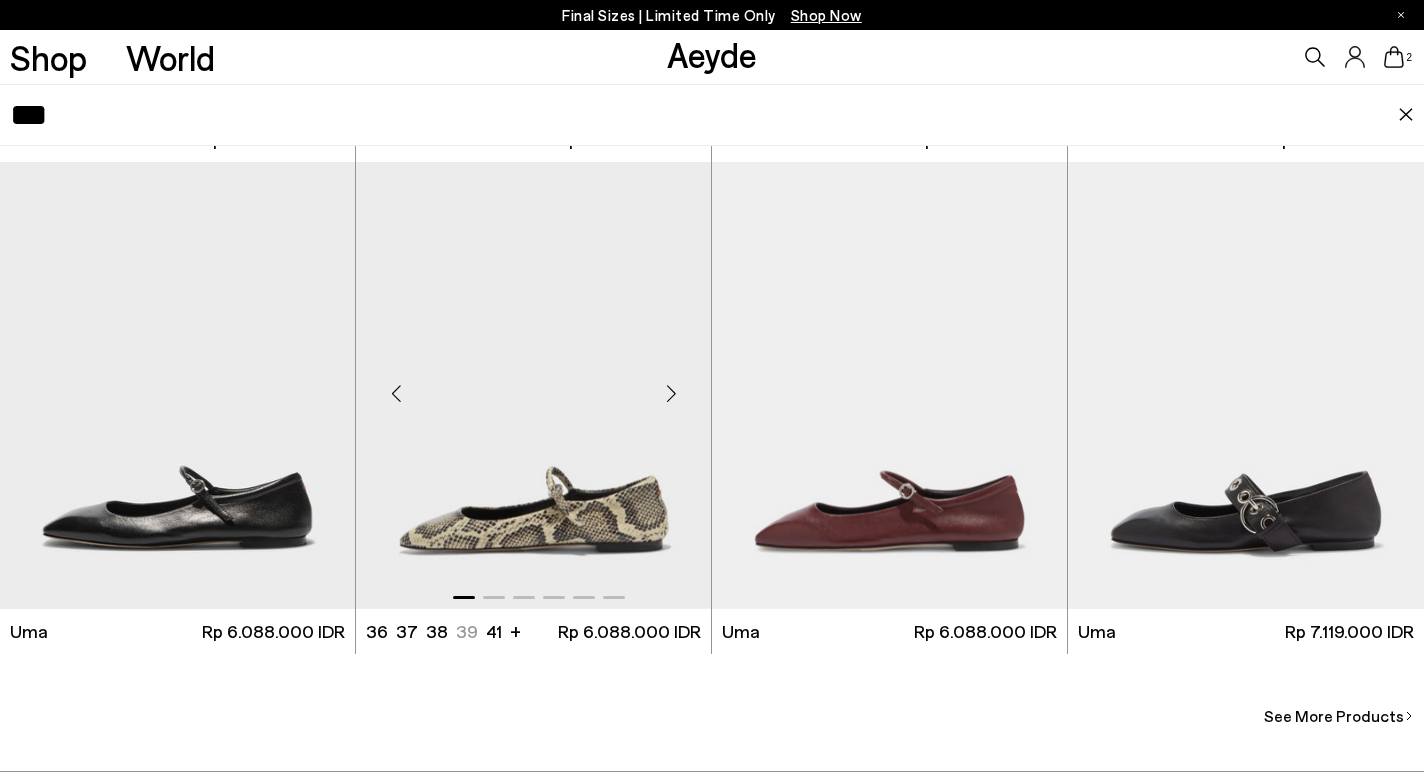 click at bounding box center (671, 394) 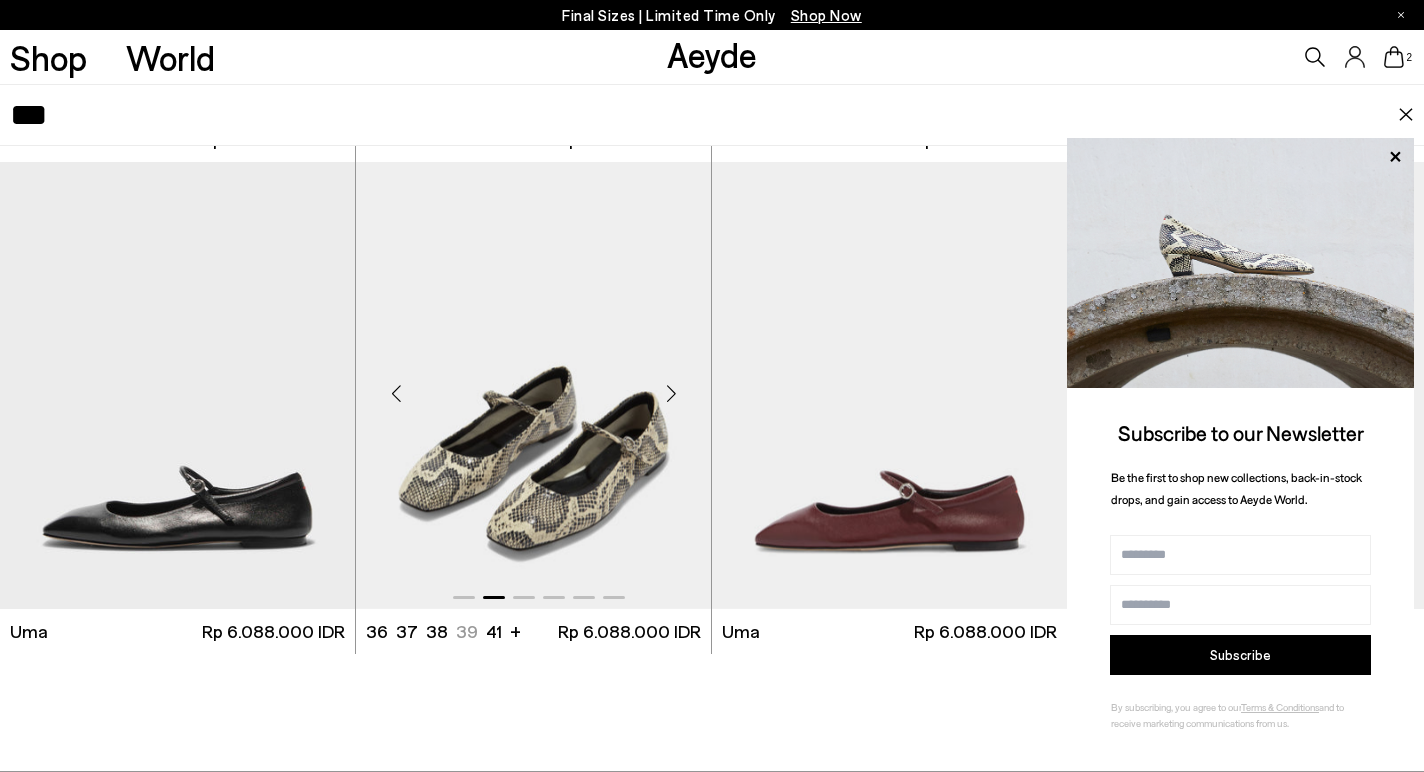 click at bounding box center [671, 394] 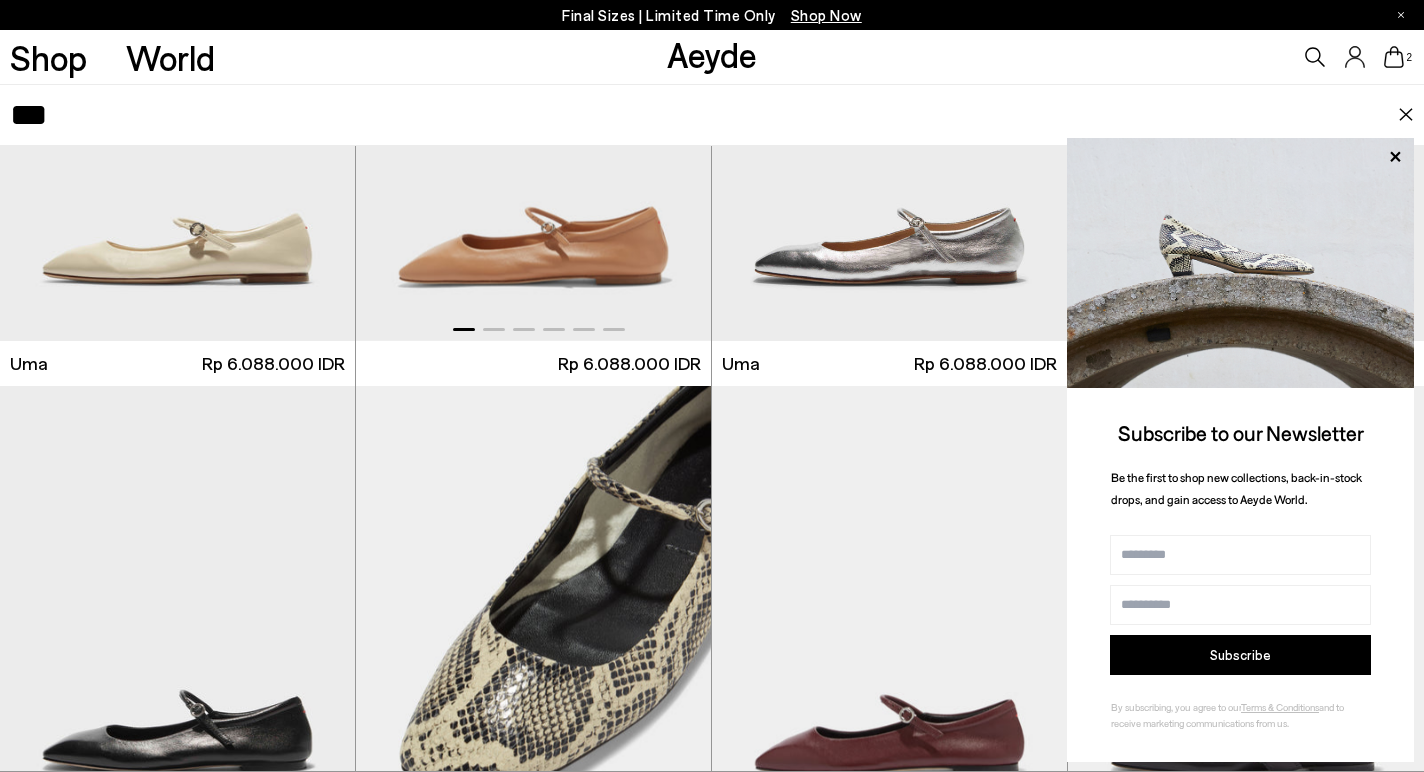 scroll, scrollTop: 357, scrollLeft: 0, axis: vertical 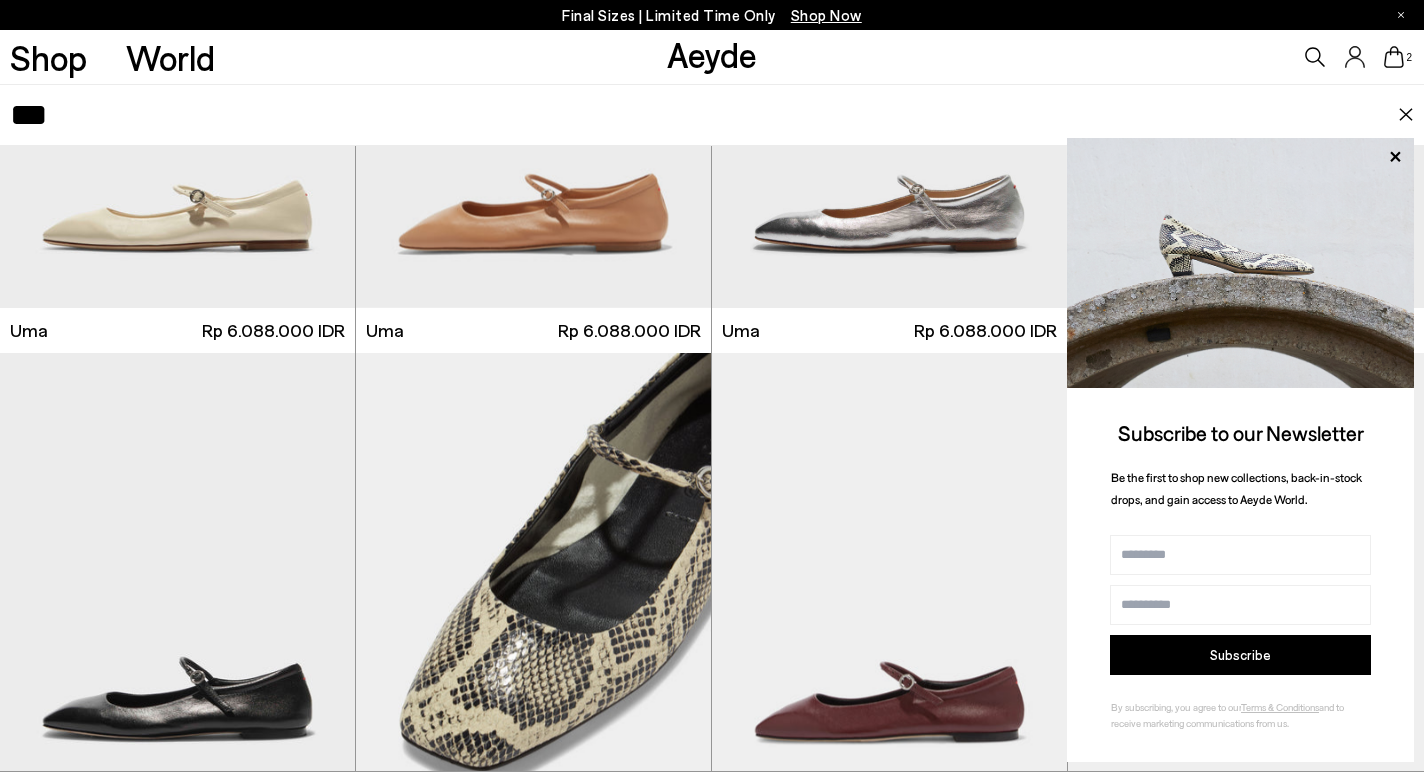 click 